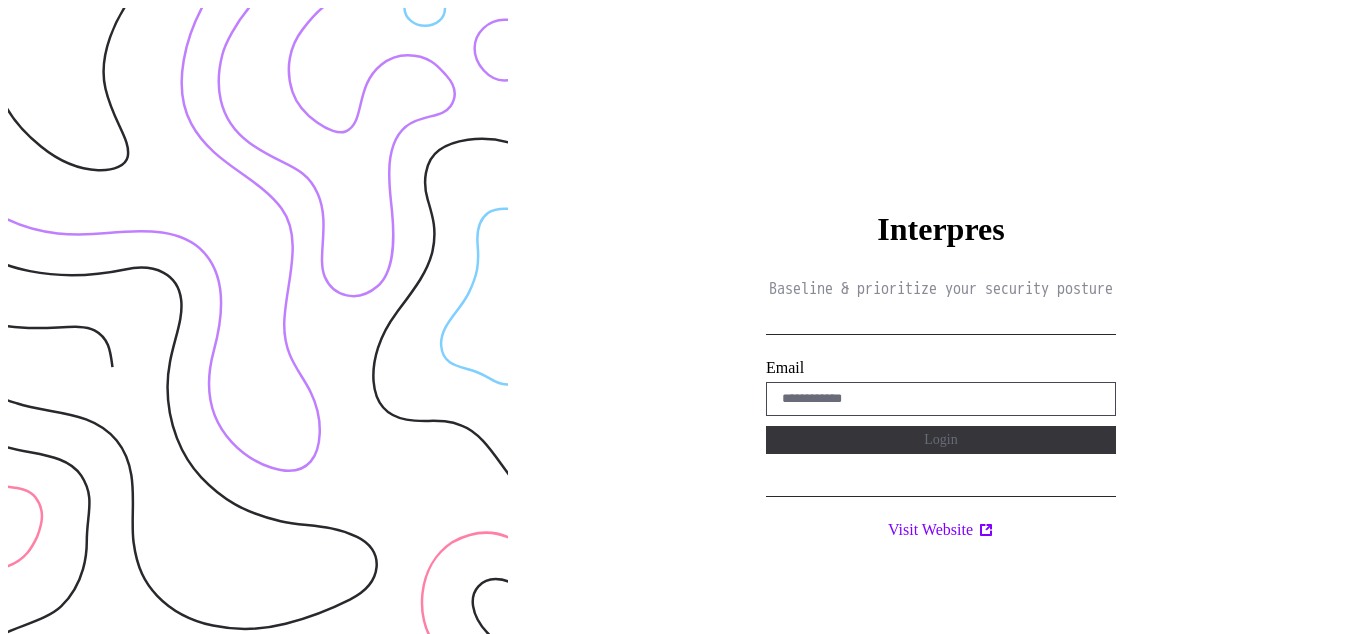 scroll, scrollTop: 0, scrollLeft: 0, axis: both 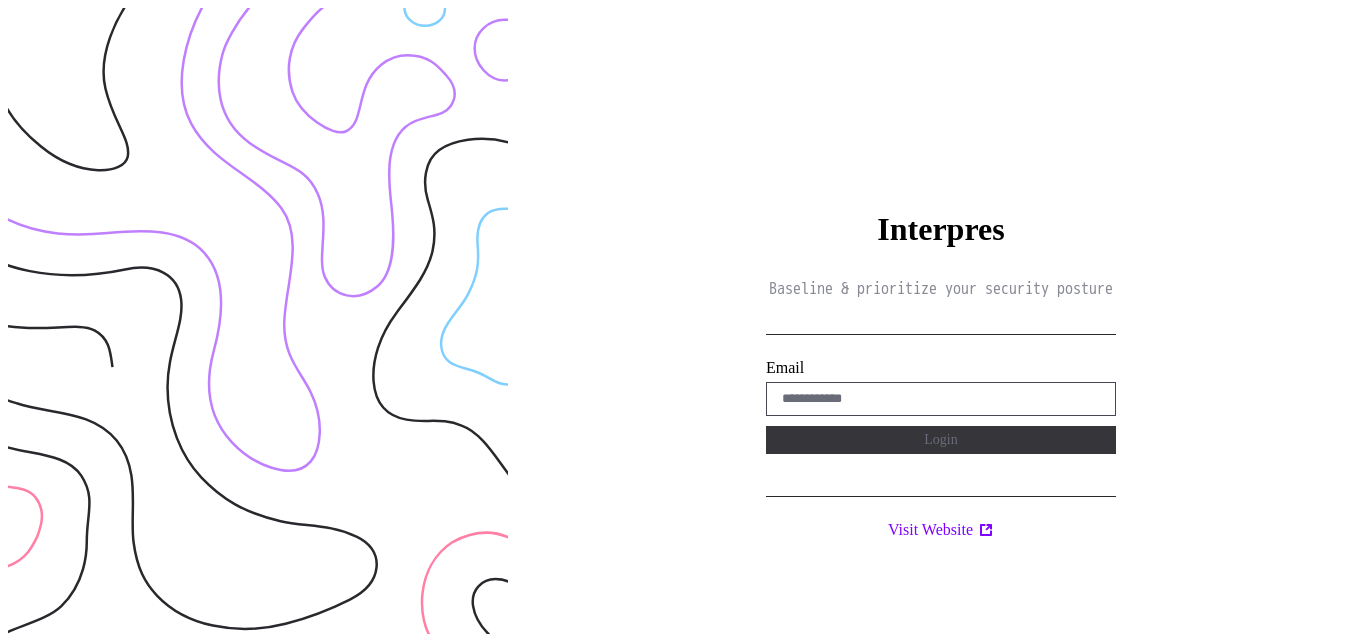 click on "Interpres [FIRST] [LAST] [EMAIL] [LOGIN] [WEBSITE]" at bounding box center [941, 325] 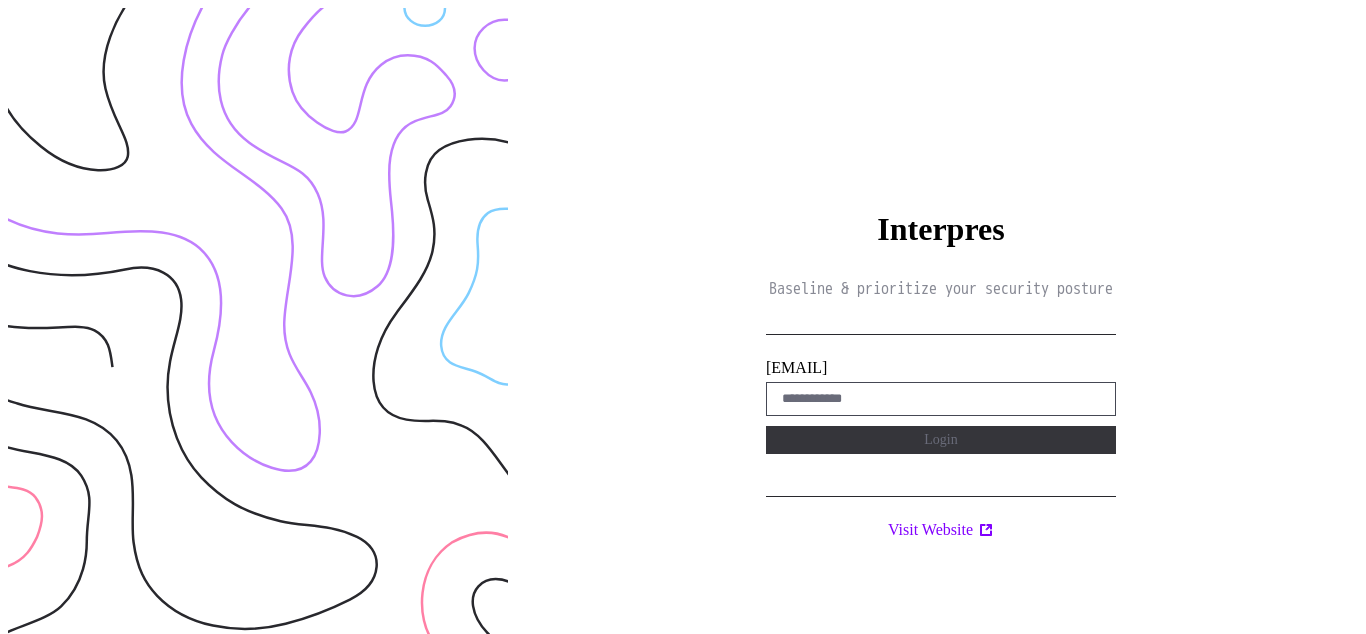 scroll, scrollTop: 0, scrollLeft: 0, axis: both 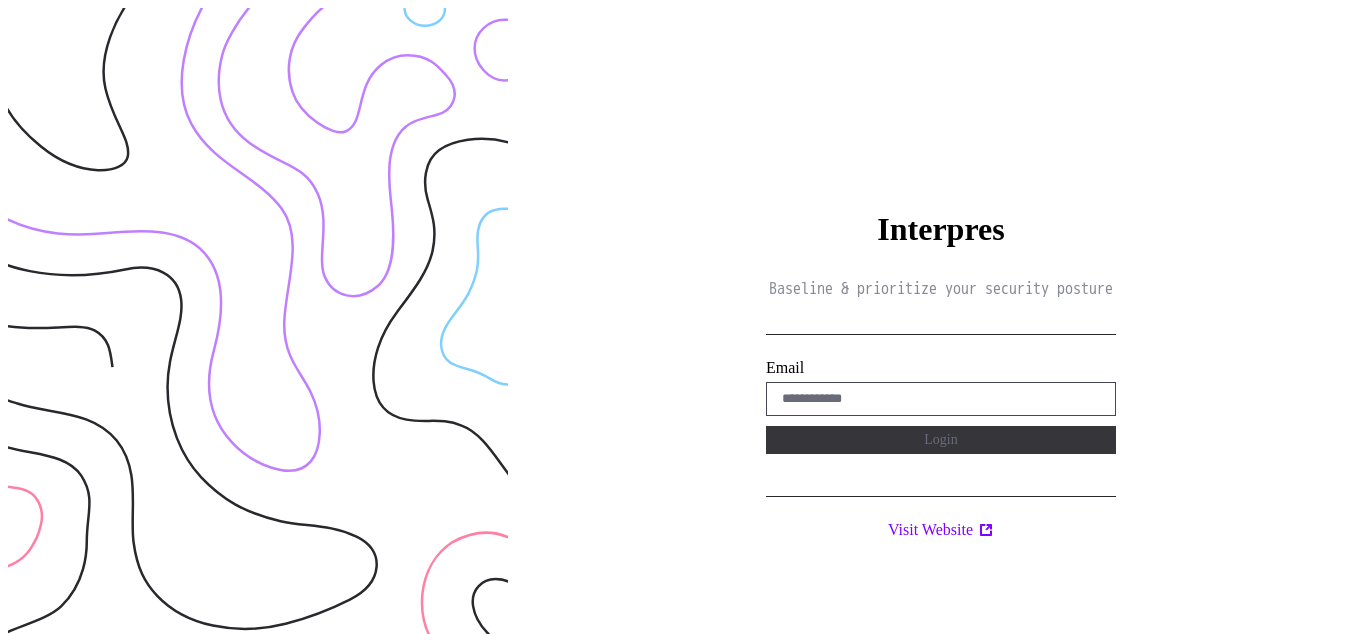 click on "Interpres Baseline & prioritize your security posture [EMAIL] Login Visit Website" at bounding box center [941, 325] 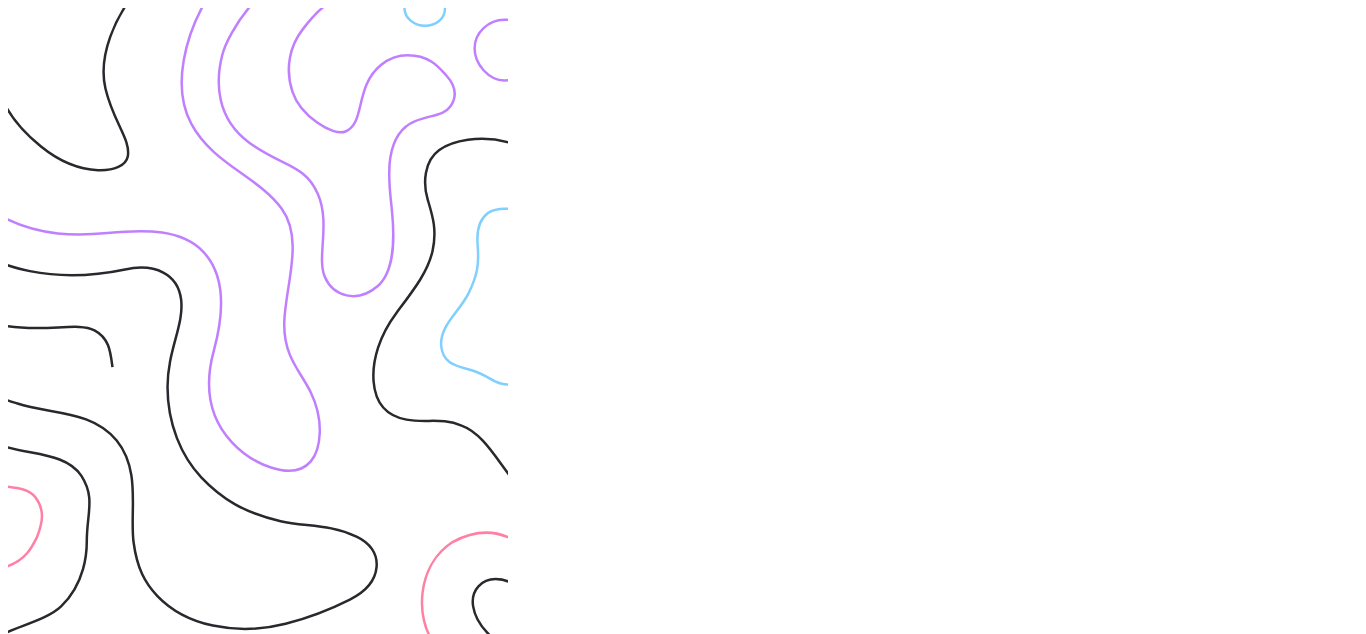 scroll, scrollTop: 0, scrollLeft: 0, axis: both 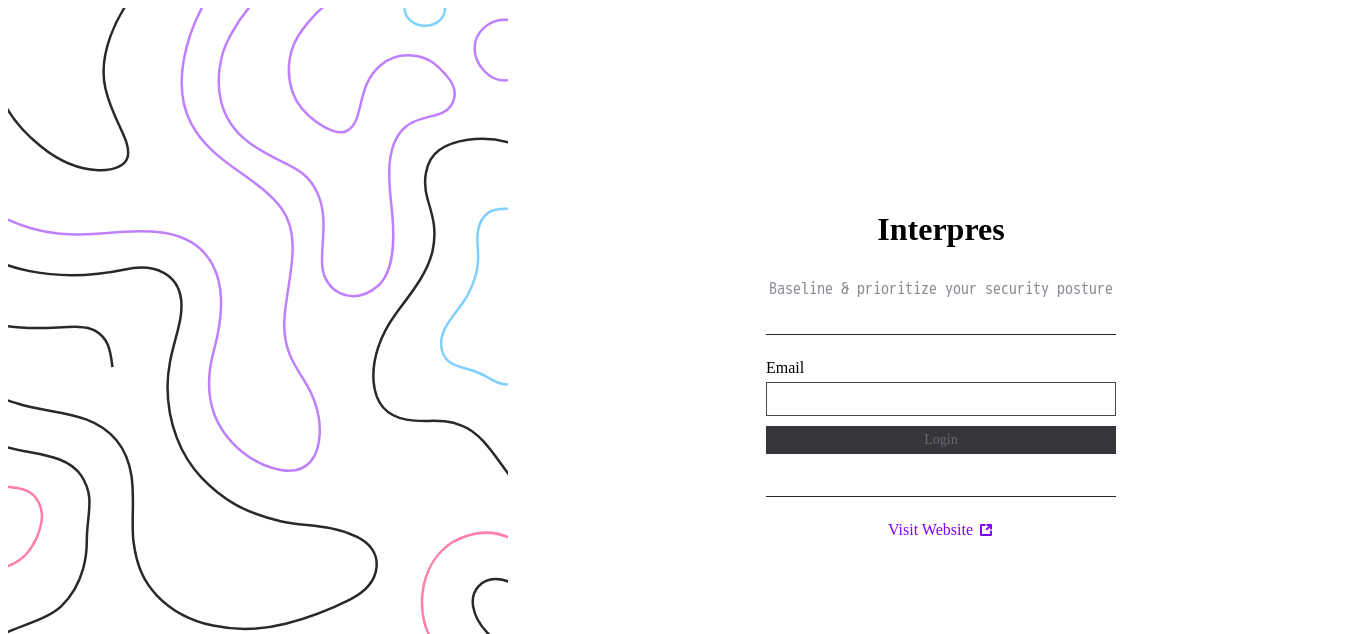 type on "**********" 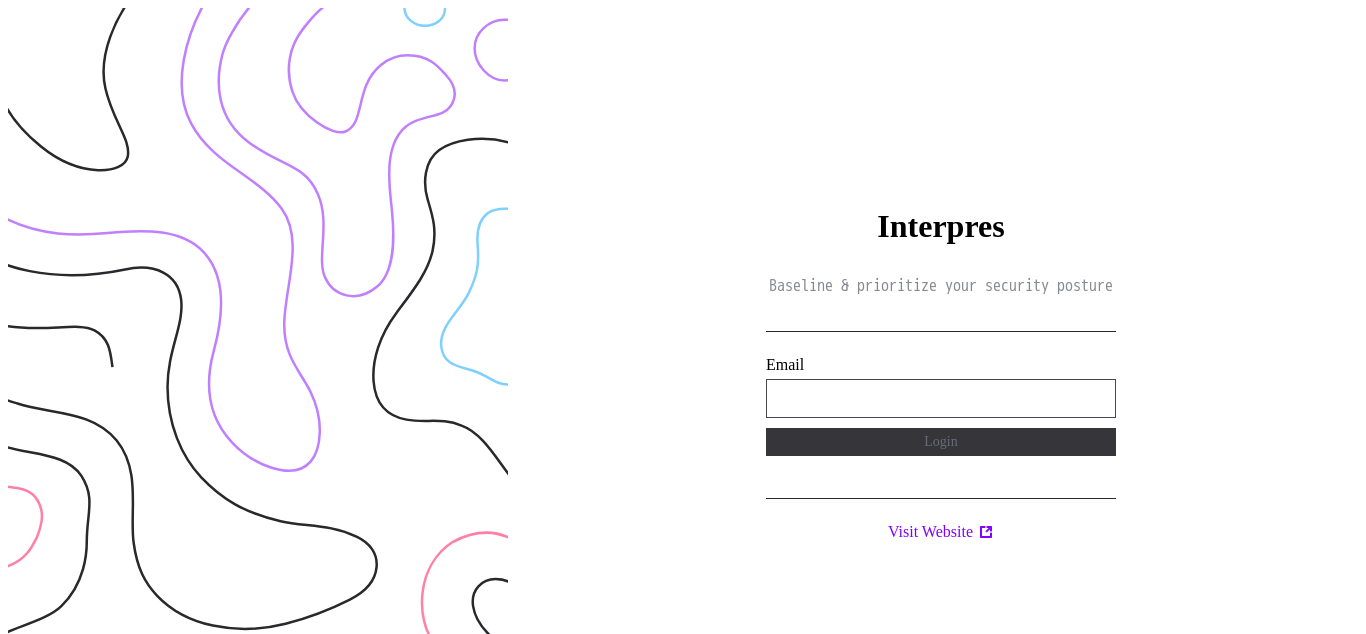 click on "**********" at bounding box center (941, 398) 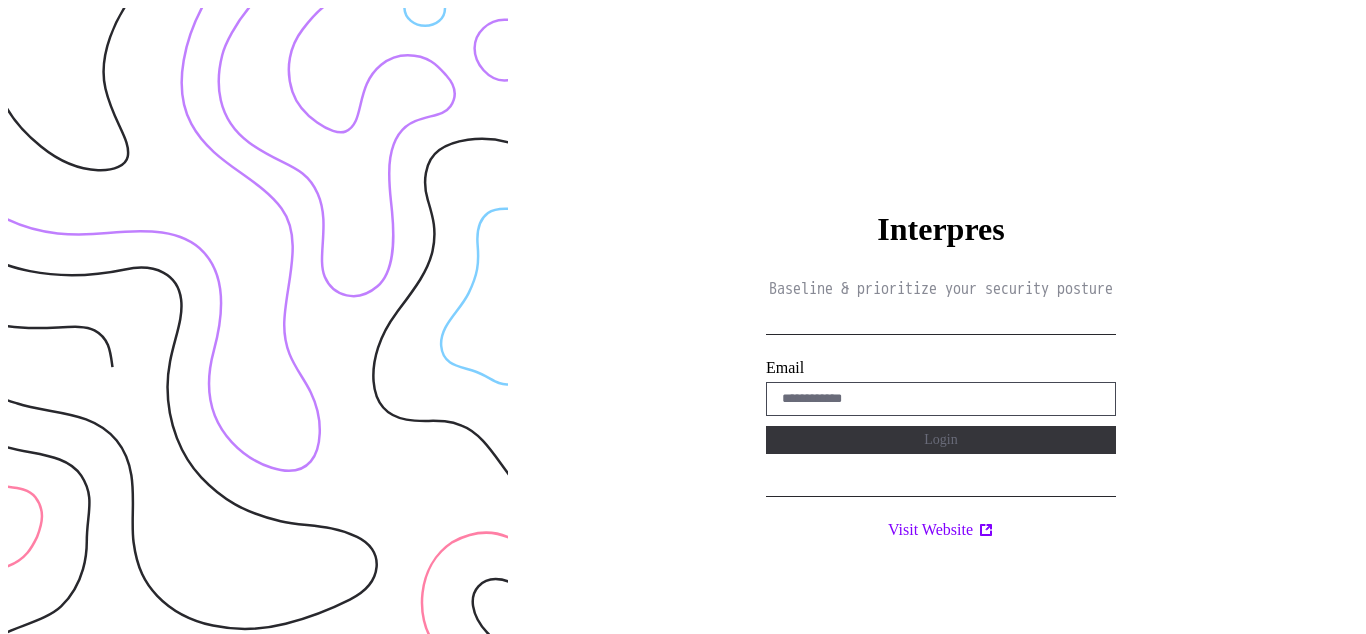 scroll, scrollTop: 0, scrollLeft: 0, axis: both 